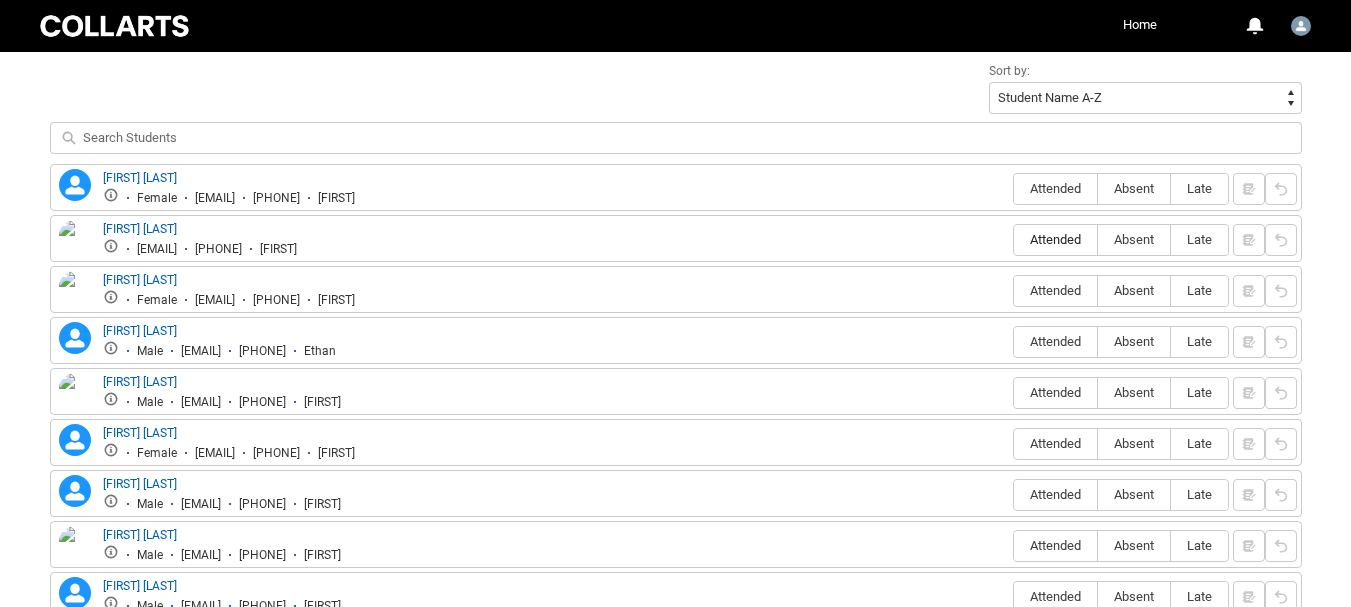 scroll, scrollTop: 0, scrollLeft: 0, axis: both 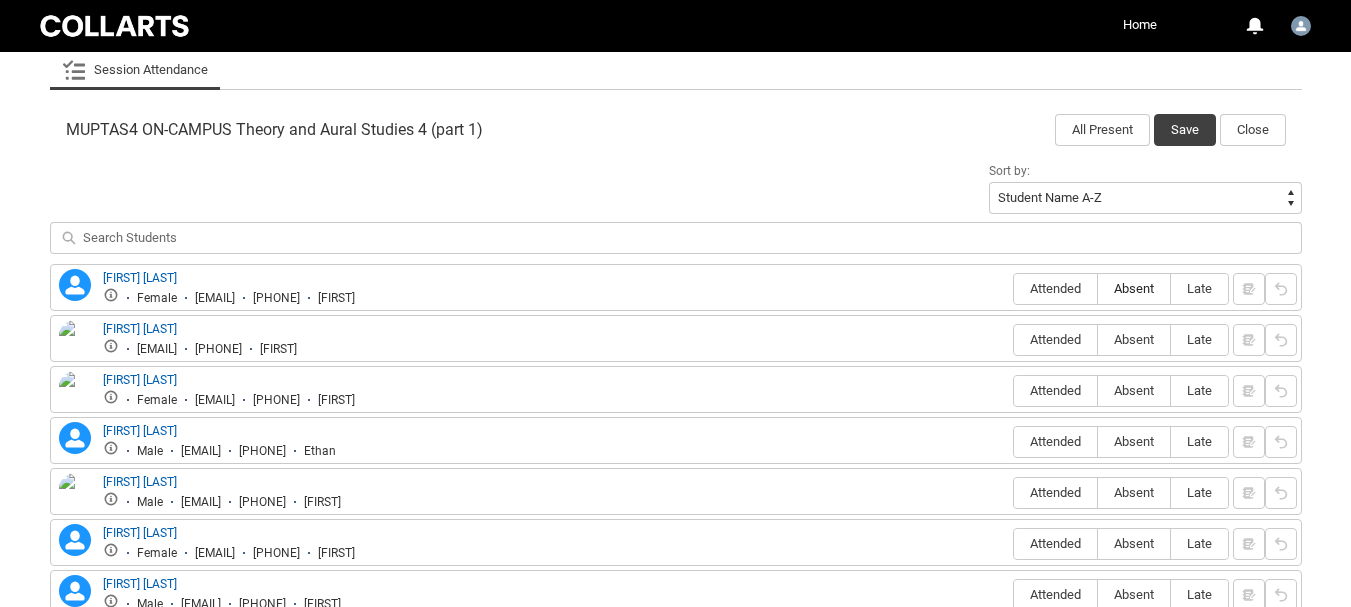 click on "Absent" at bounding box center (1134, 289) 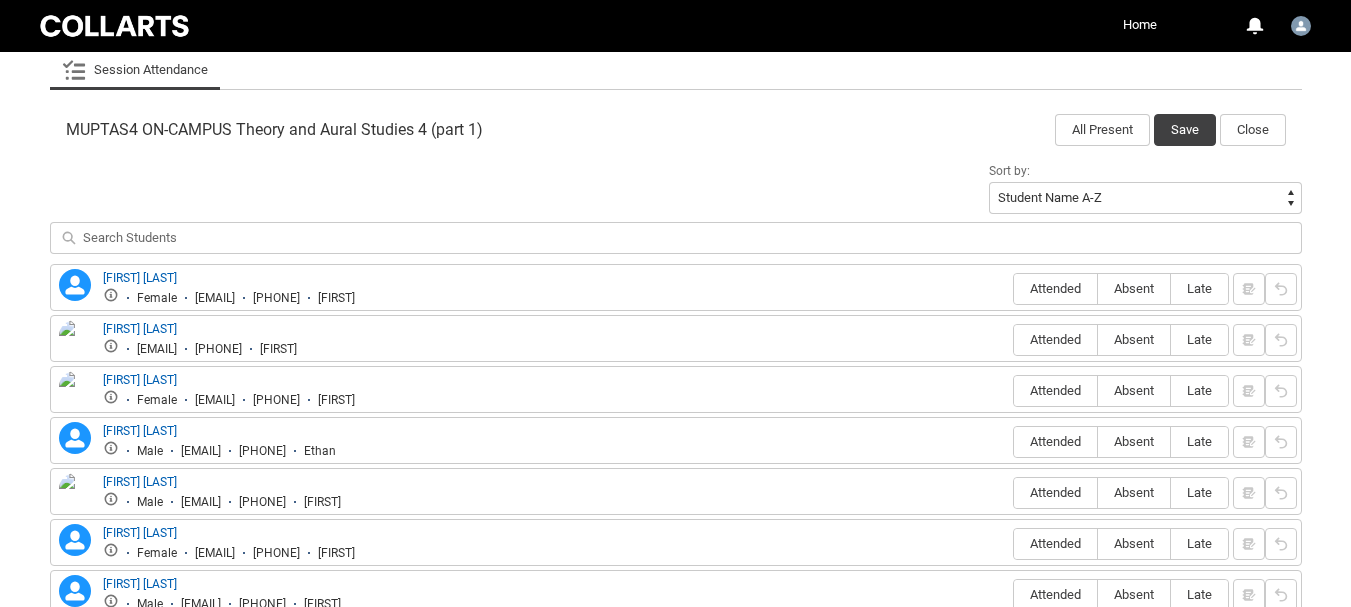 radio on "true" 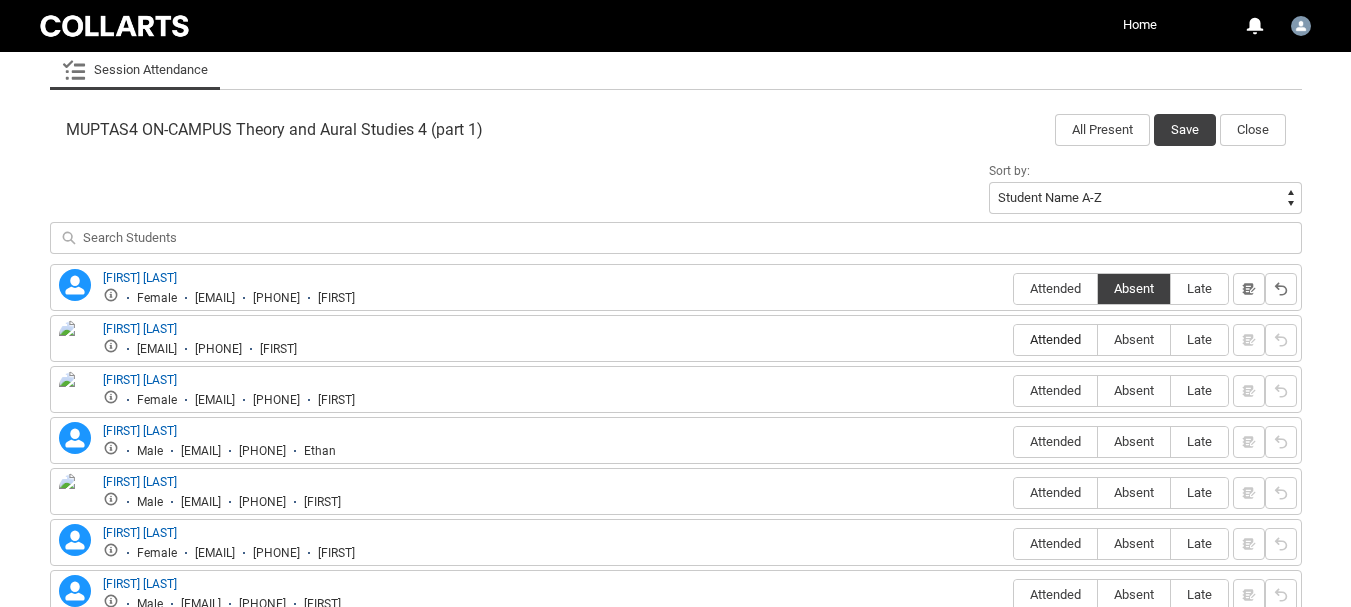 click on "Attended" at bounding box center [1055, 339] 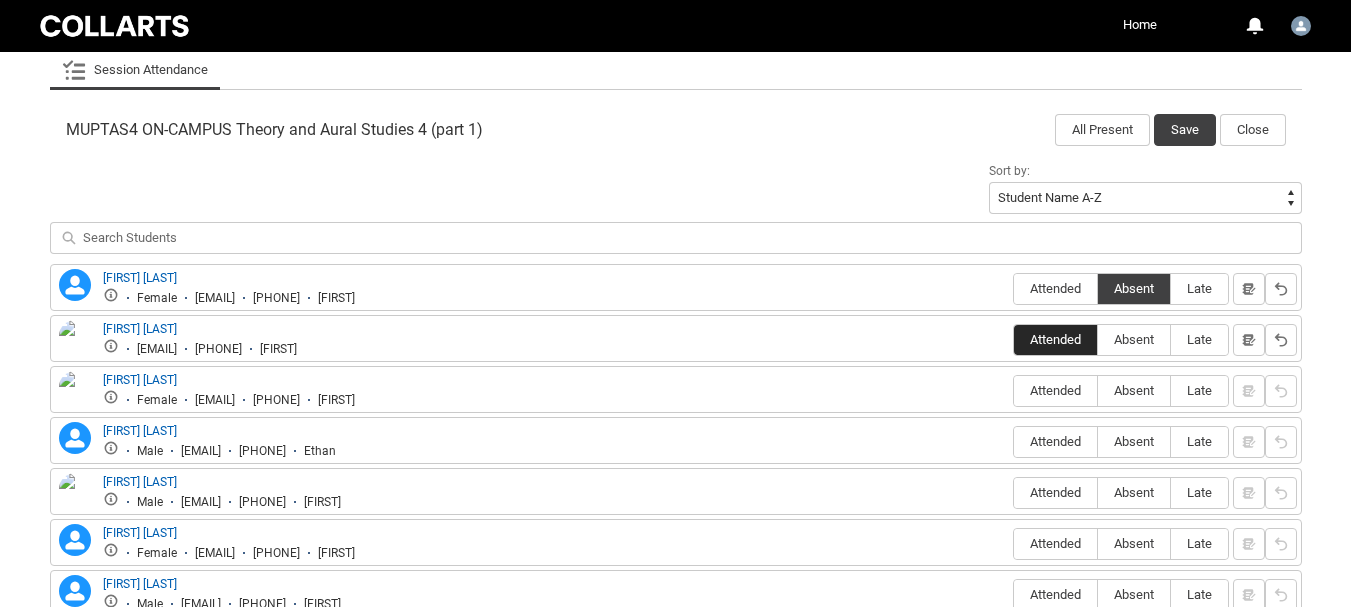 scroll, scrollTop: 709, scrollLeft: 0, axis: vertical 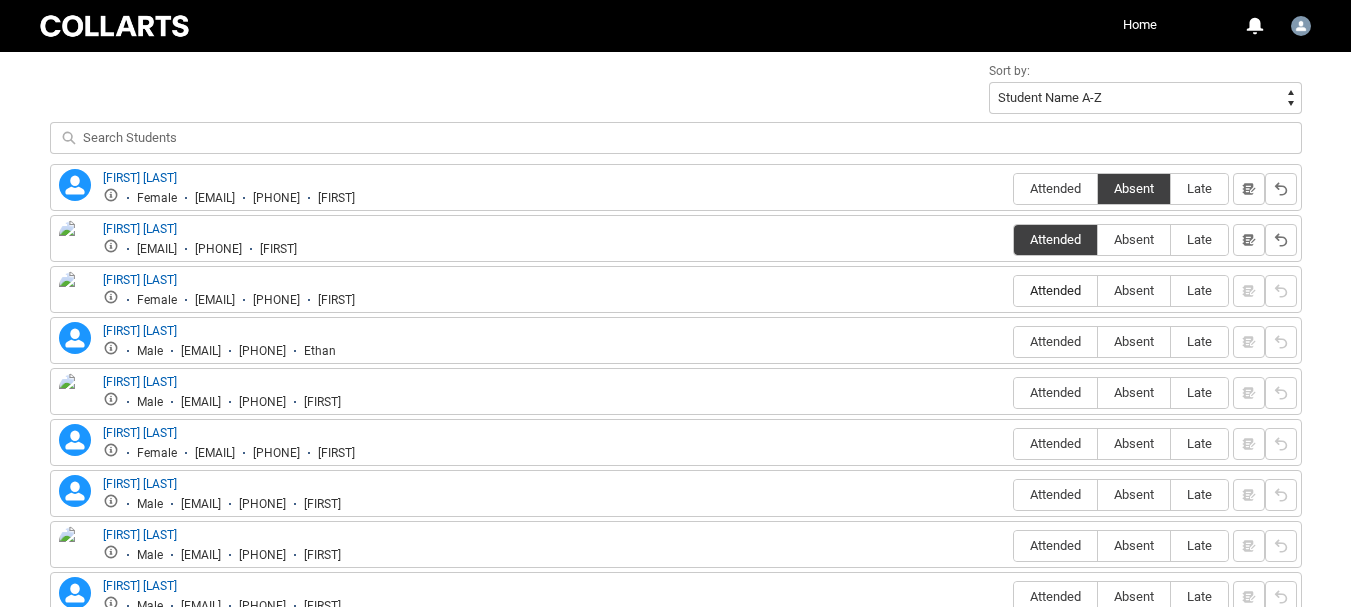 click on "Attended" at bounding box center [1055, 291] 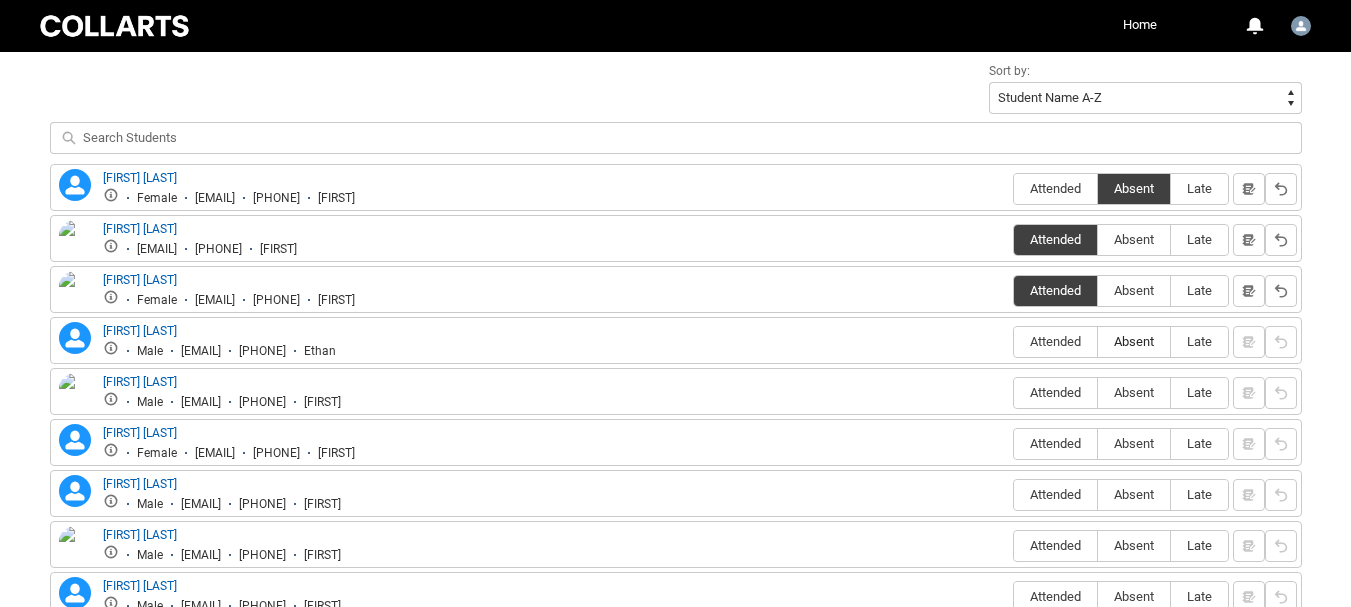 click on "Absent" at bounding box center (1134, 341) 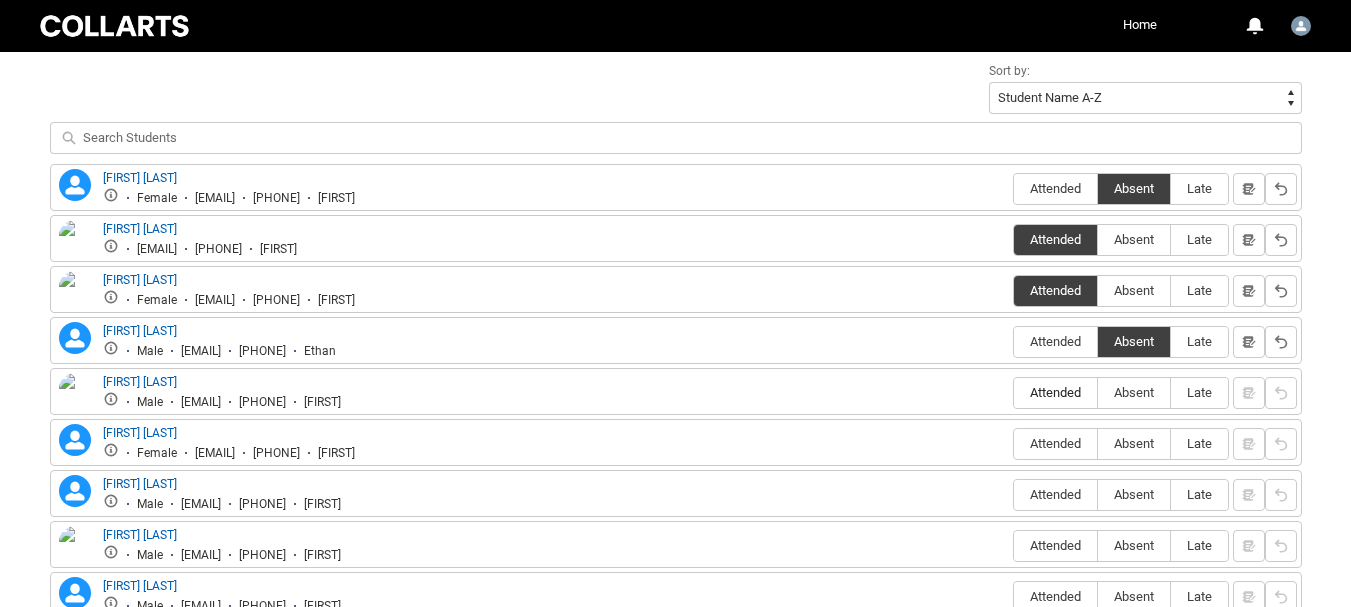 click on "Attended" at bounding box center (1055, 392) 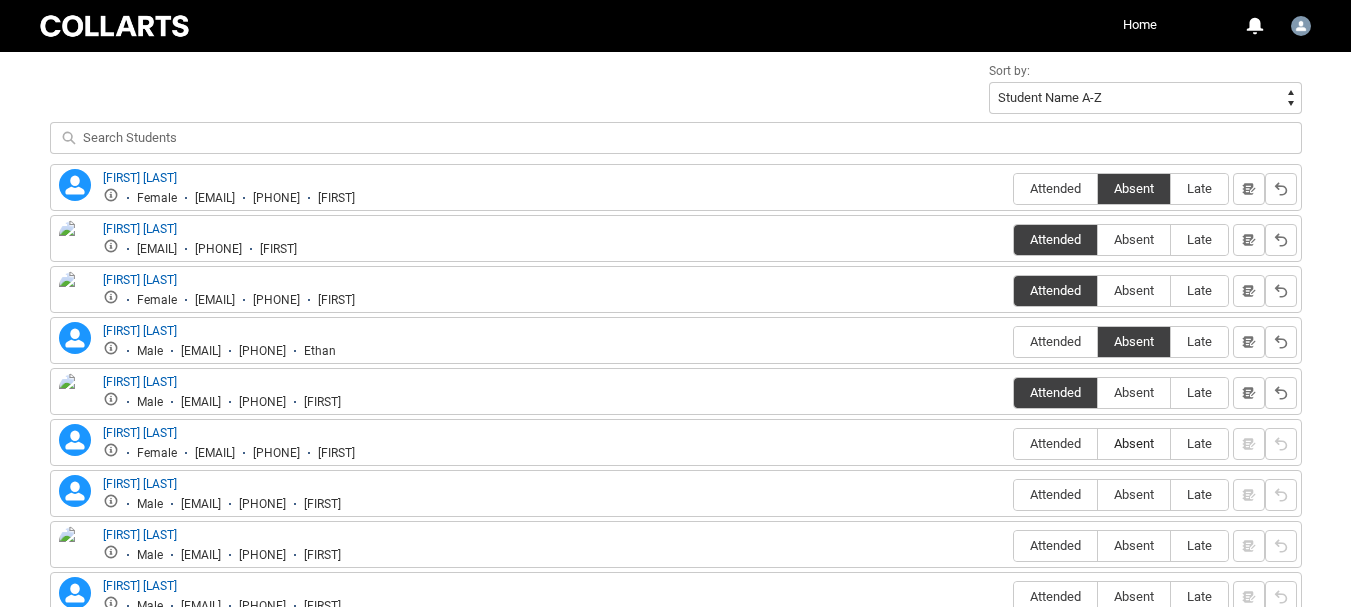 click on "Absent" at bounding box center (1134, 443) 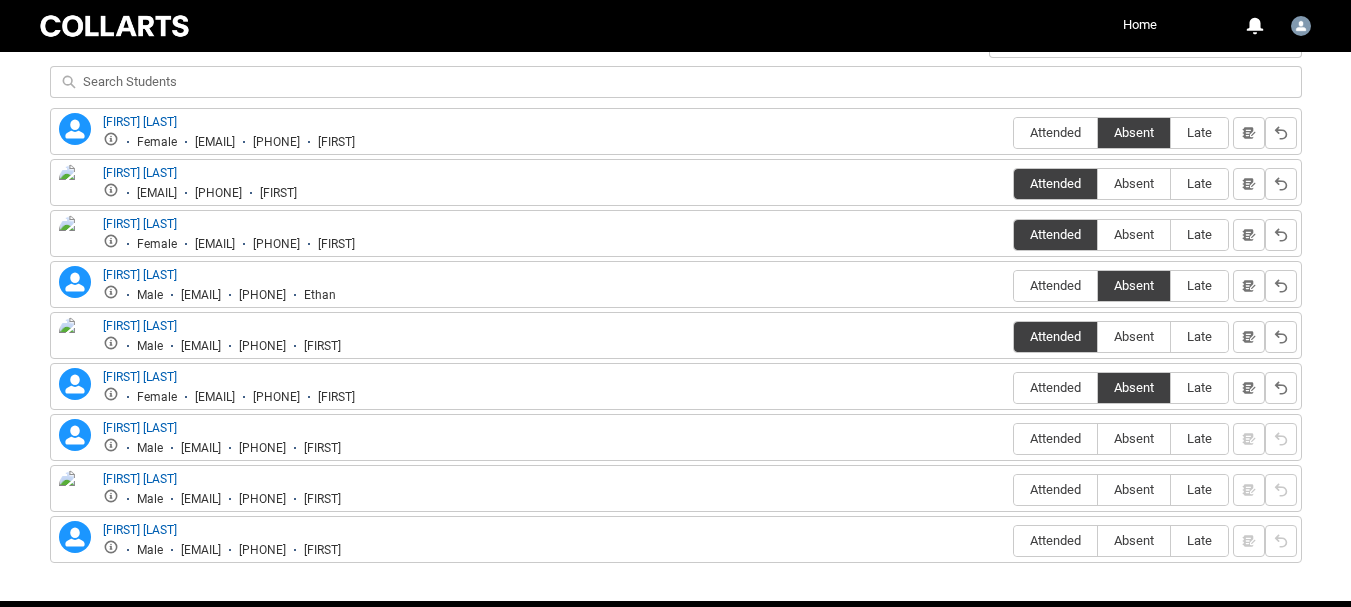 scroll, scrollTop: 840, scrollLeft: 0, axis: vertical 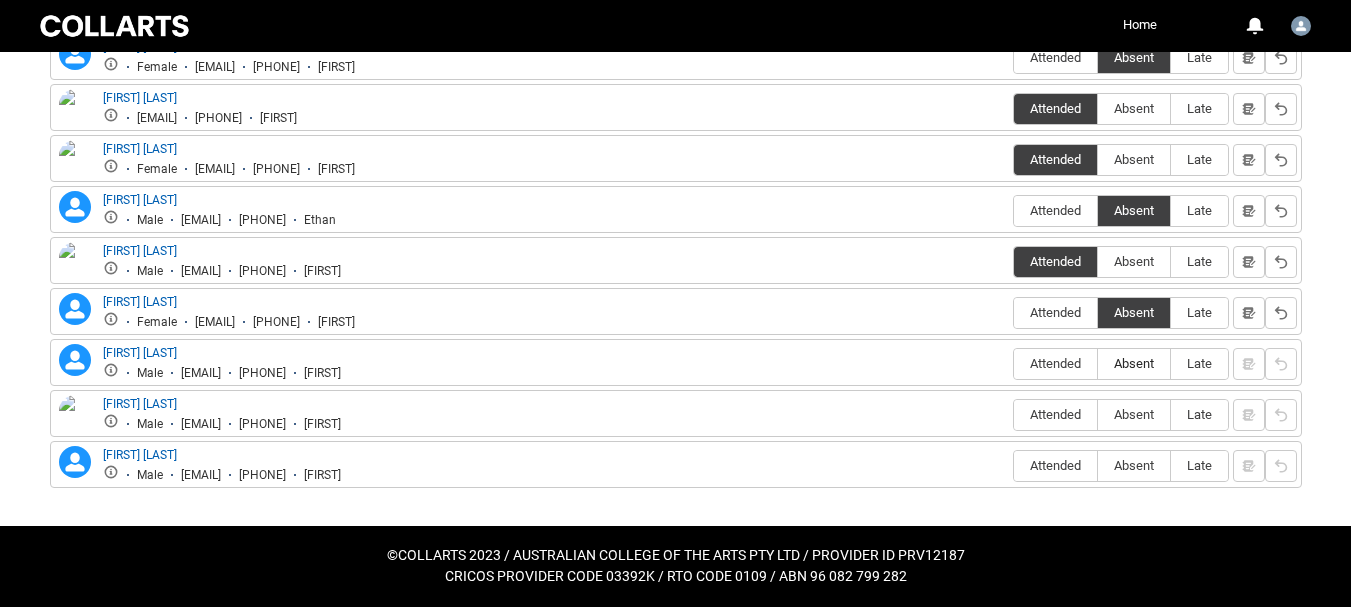 click on "Absent" at bounding box center [1134, 363] 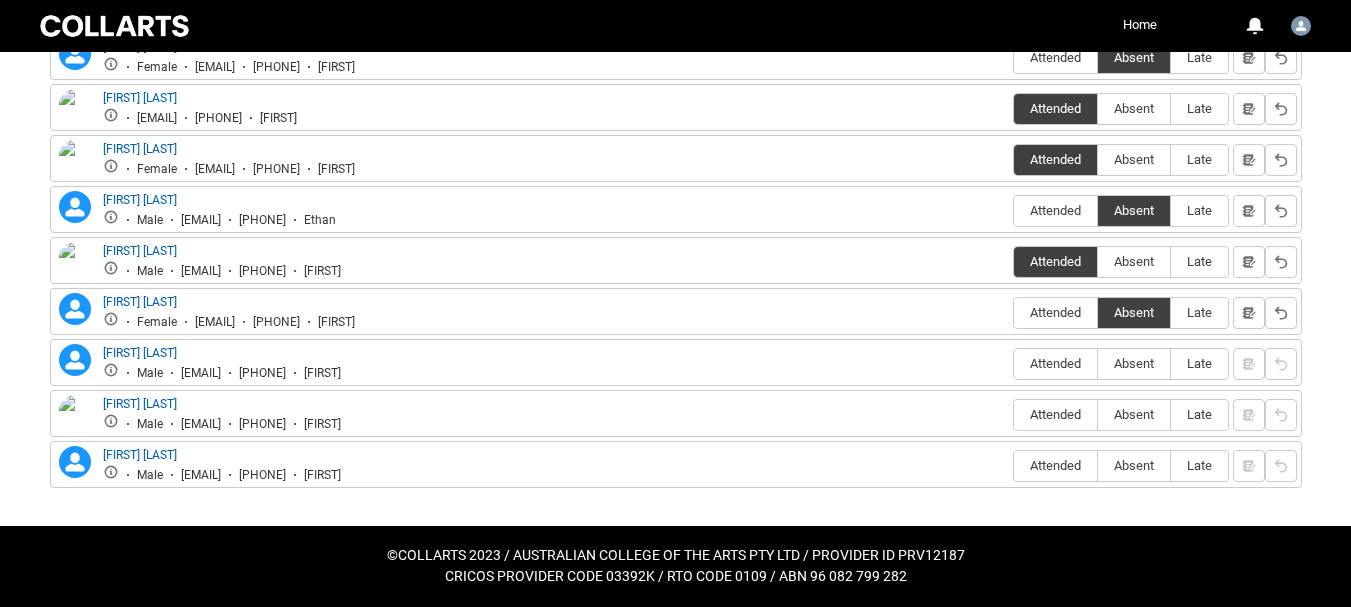 radio on "true" 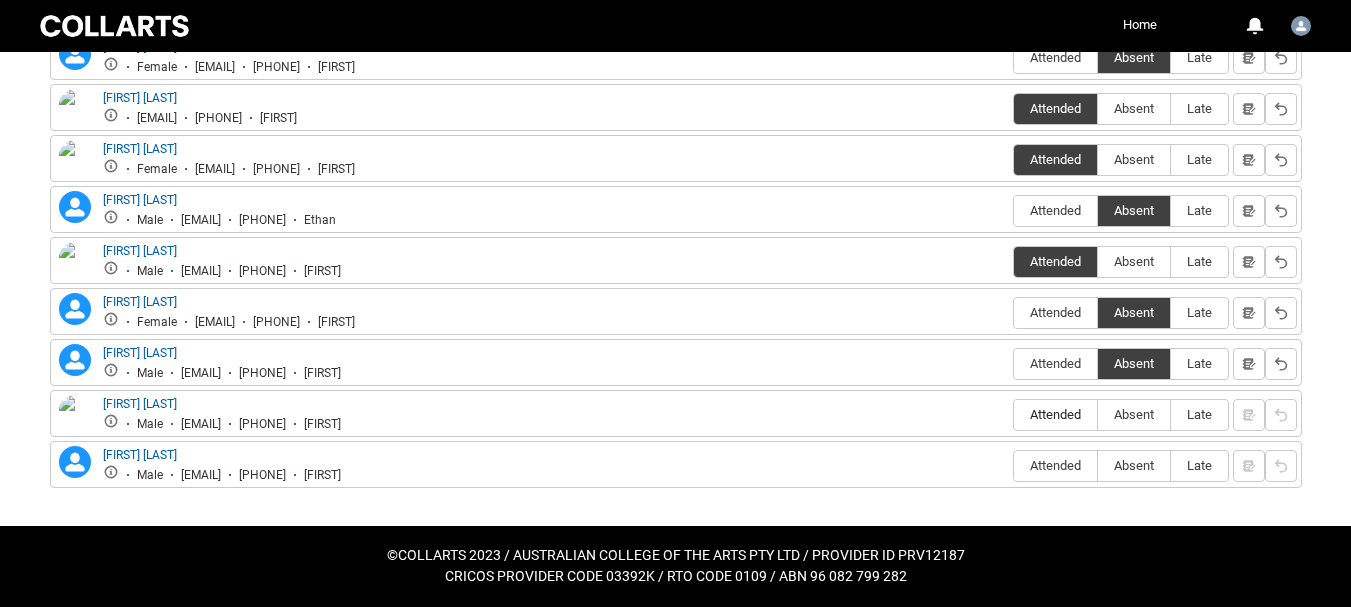 click on "Attended" at bounding box center [1055, 414] 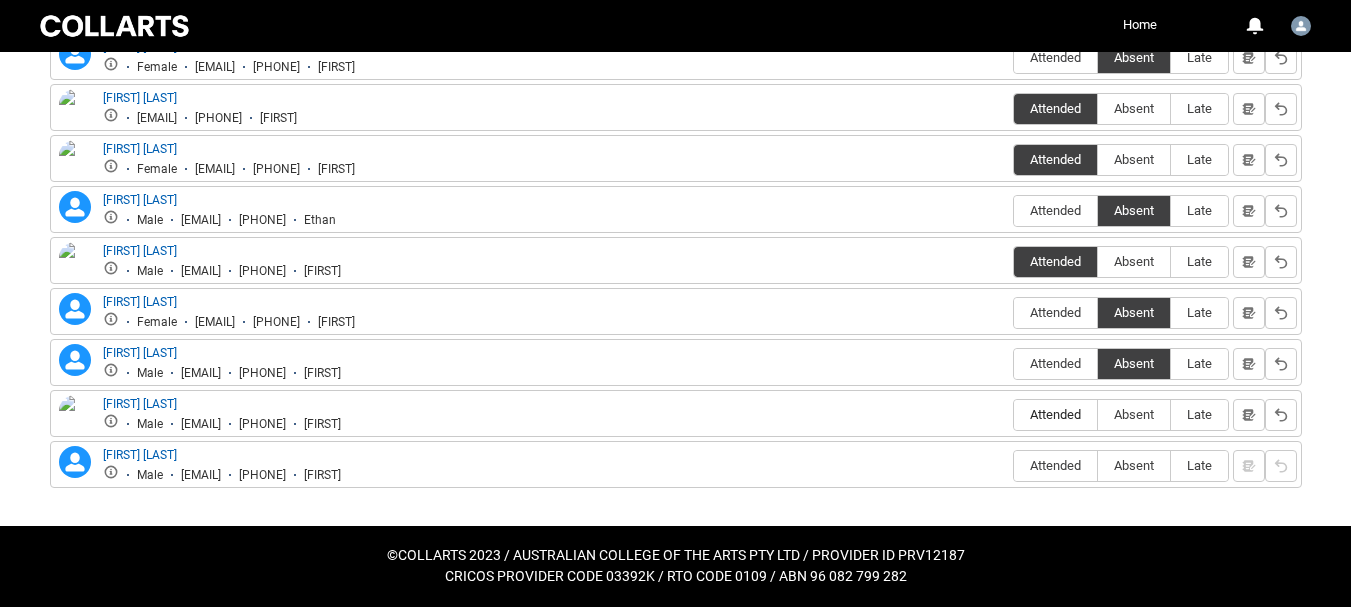 radio on "true" 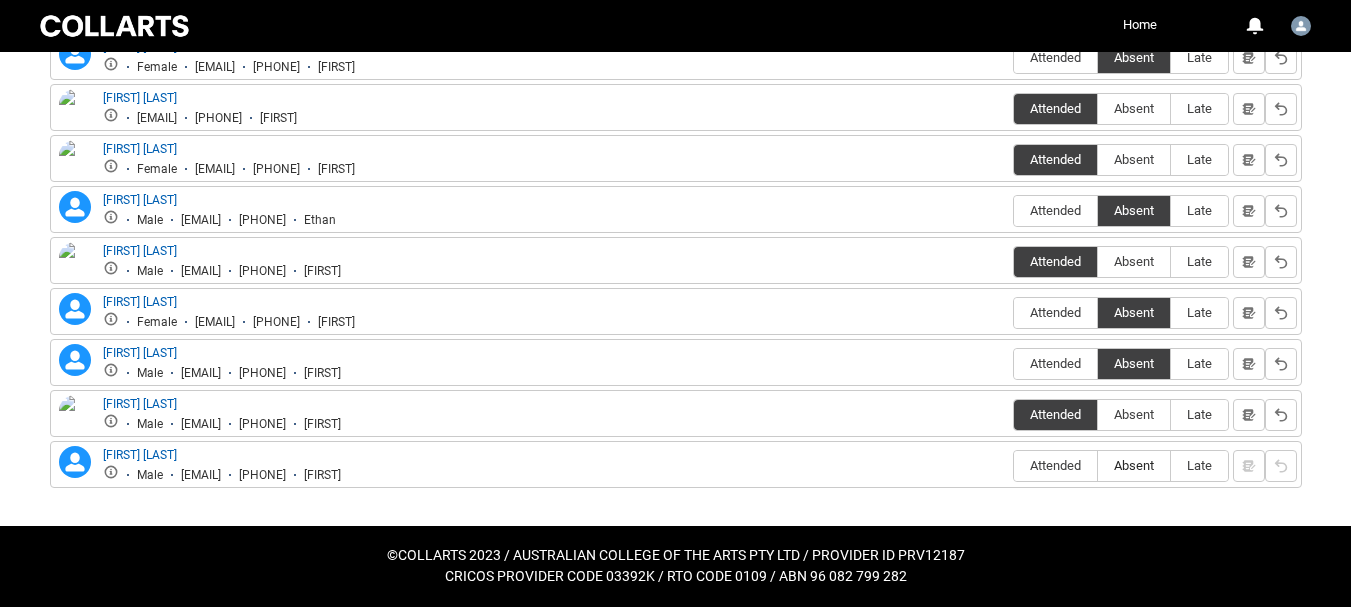 click on "Absent" at bounding box center (1134, 465) 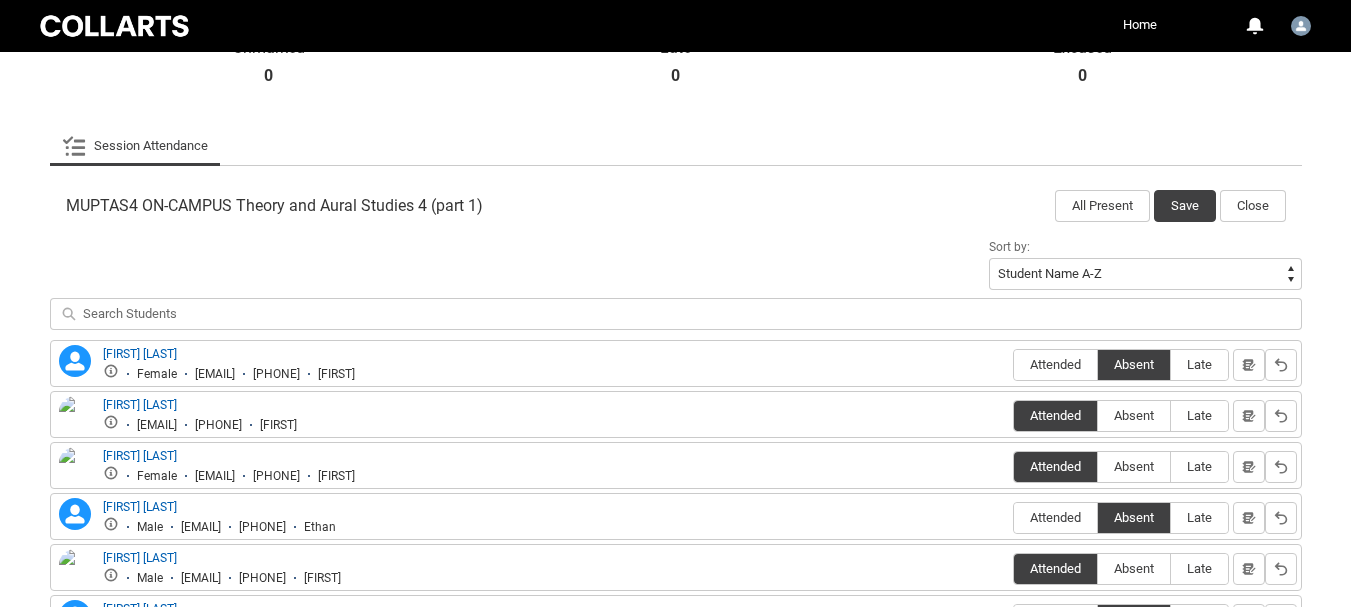 scroll, scrollTop: 530, scrollLeft: 0, axis: vertical 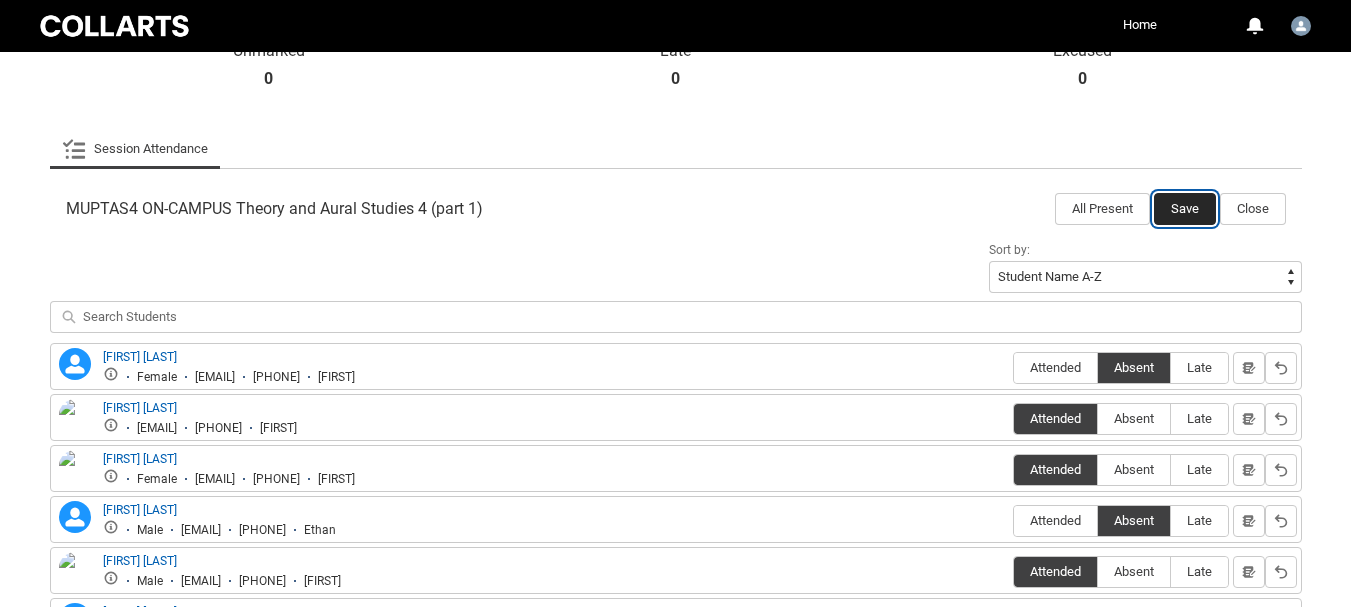 click on "Save" at bounding box center [1185, 209] 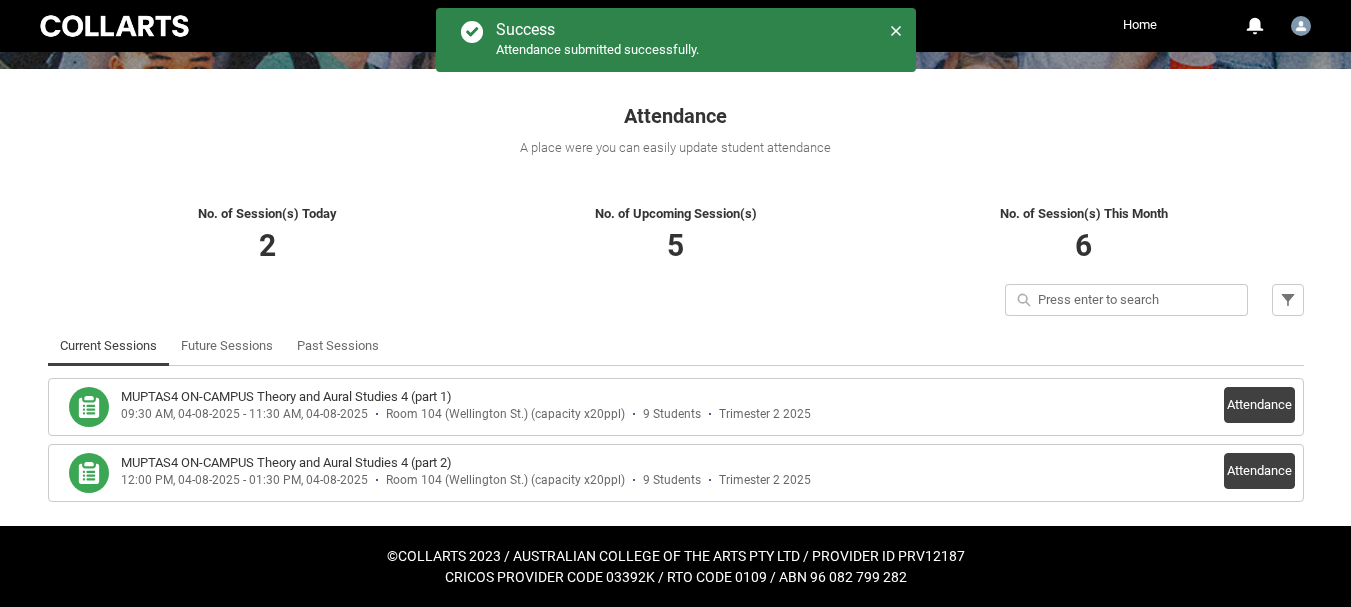 scroll, scrollTop: 309, scrollLeft: 0, axis: vertical 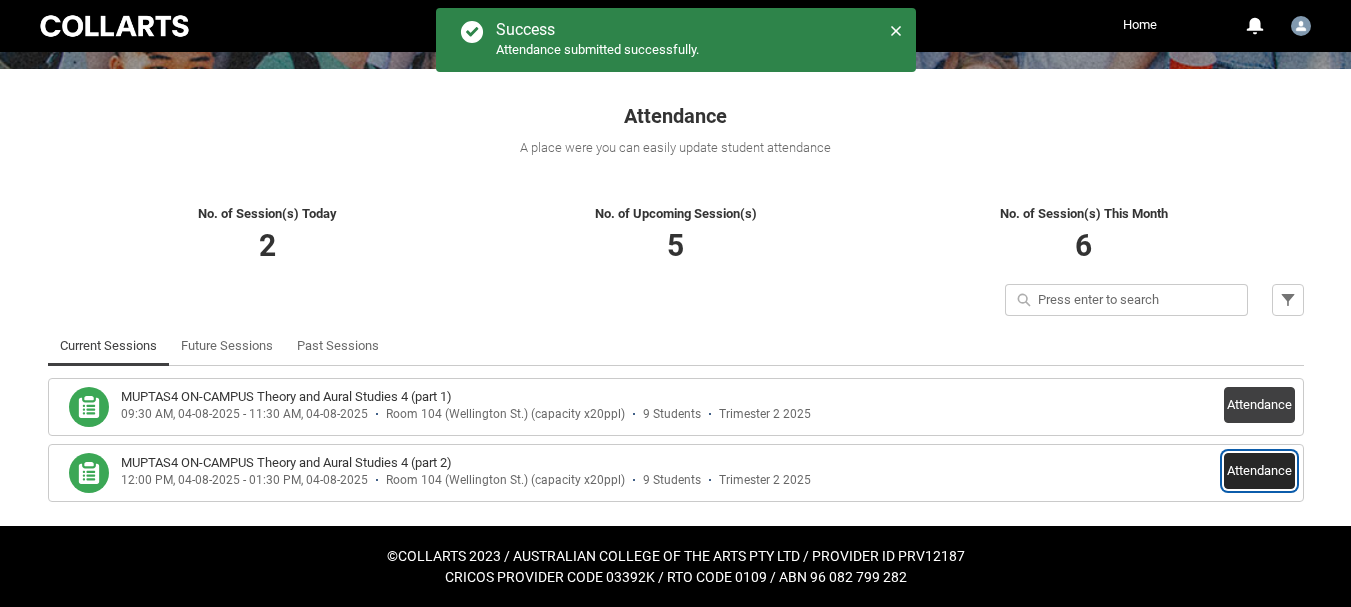 click on "Attendance" at bounding box center (1259, 471) 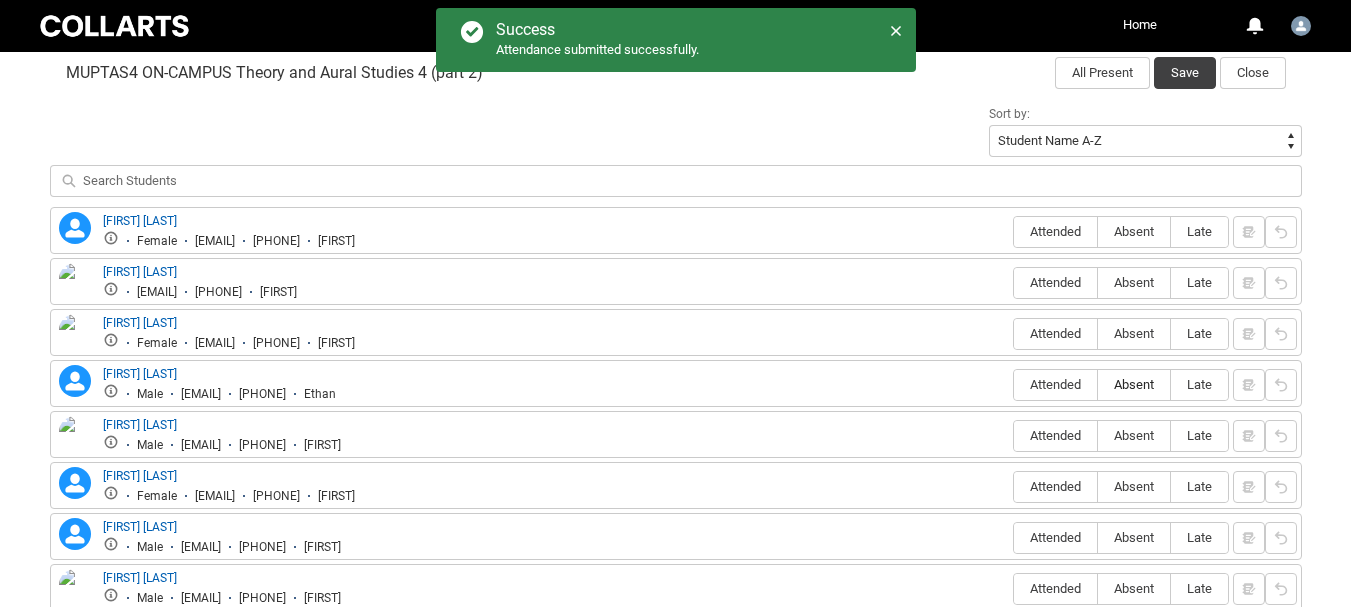 scroll, scrollTop: 709, scrollLeft: 0, axis: vertical 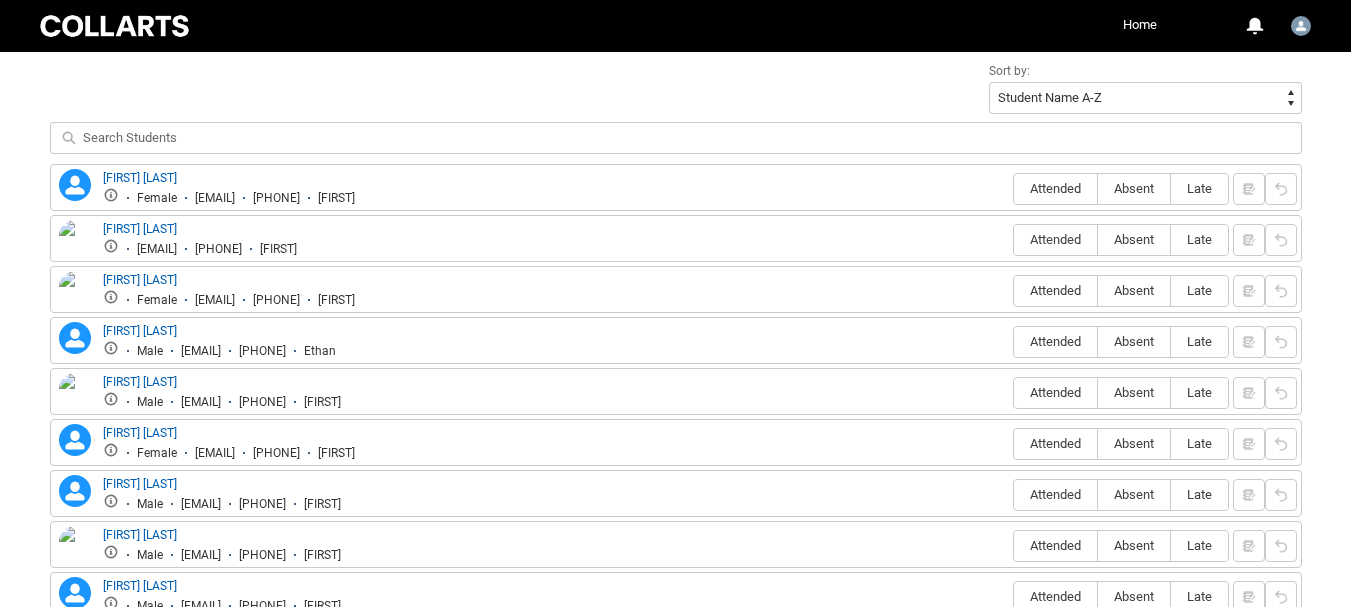 drag, startPoint x: 1123, startPoint y: 189, endPoint x: 1082, endPoint y: 211, distance: 46.52956 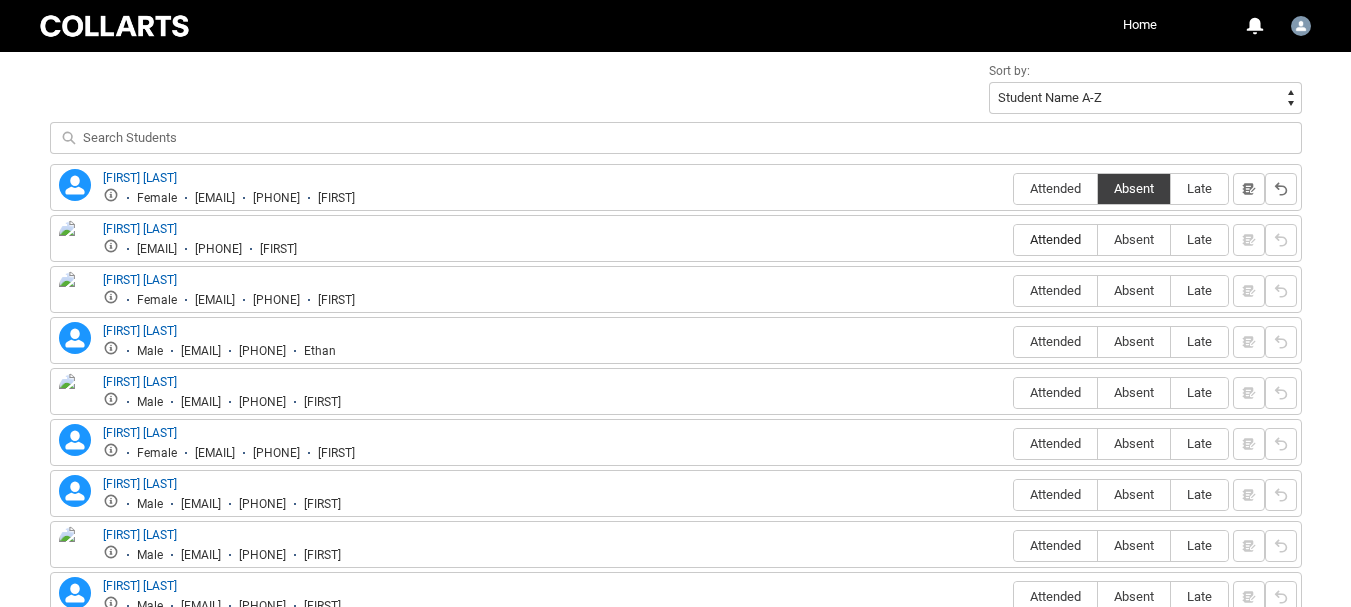 click on "Attended" at bounding box center [1055, 239] 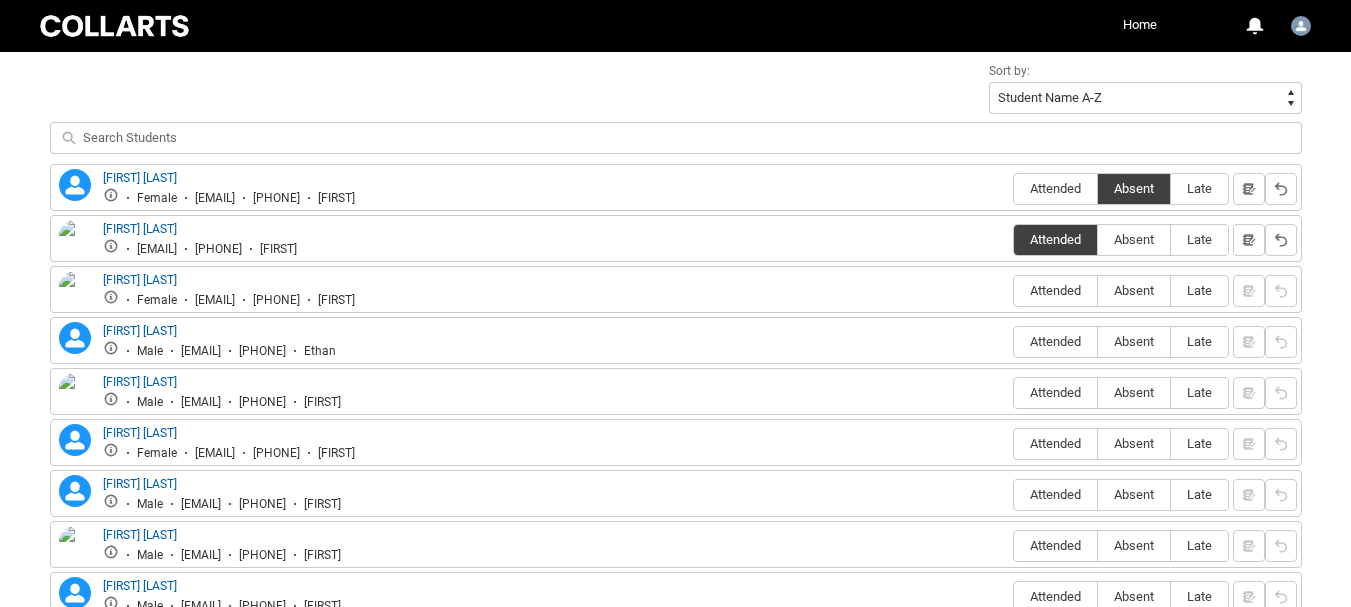 drag, startPoint x: 1045, startPoint y: 289, endPoint x: 1069, endPoint y: 312, distance: 33.24154 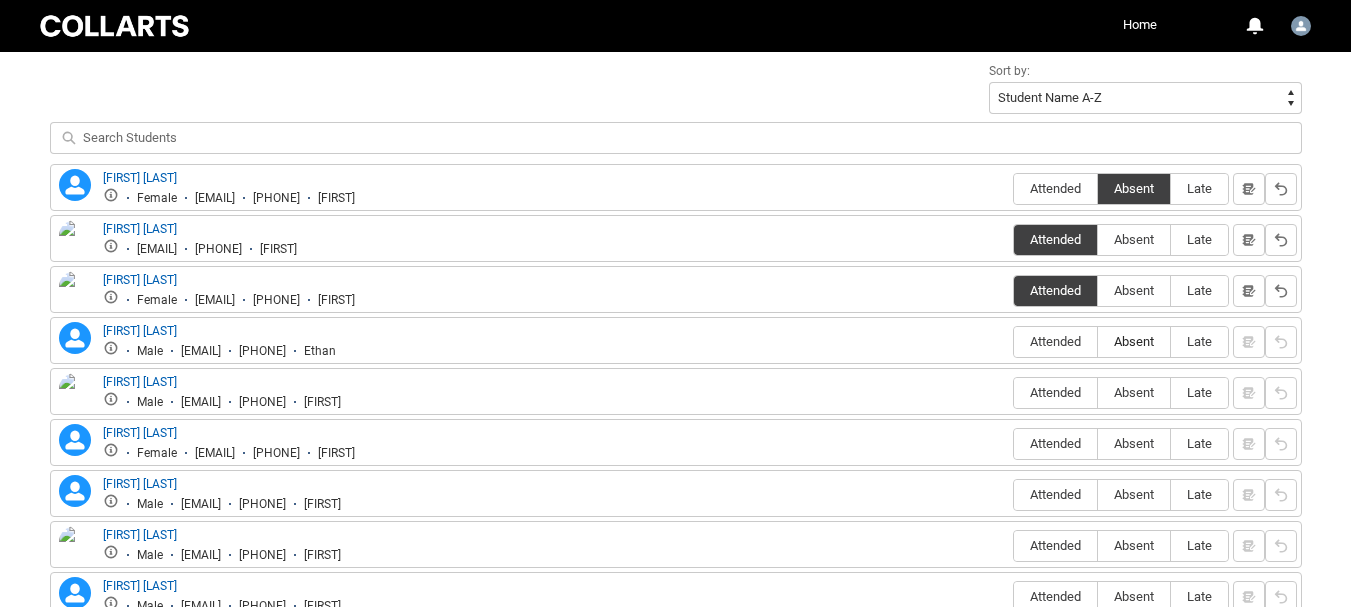 click on "Absent" at bounding box center [1134, 341] 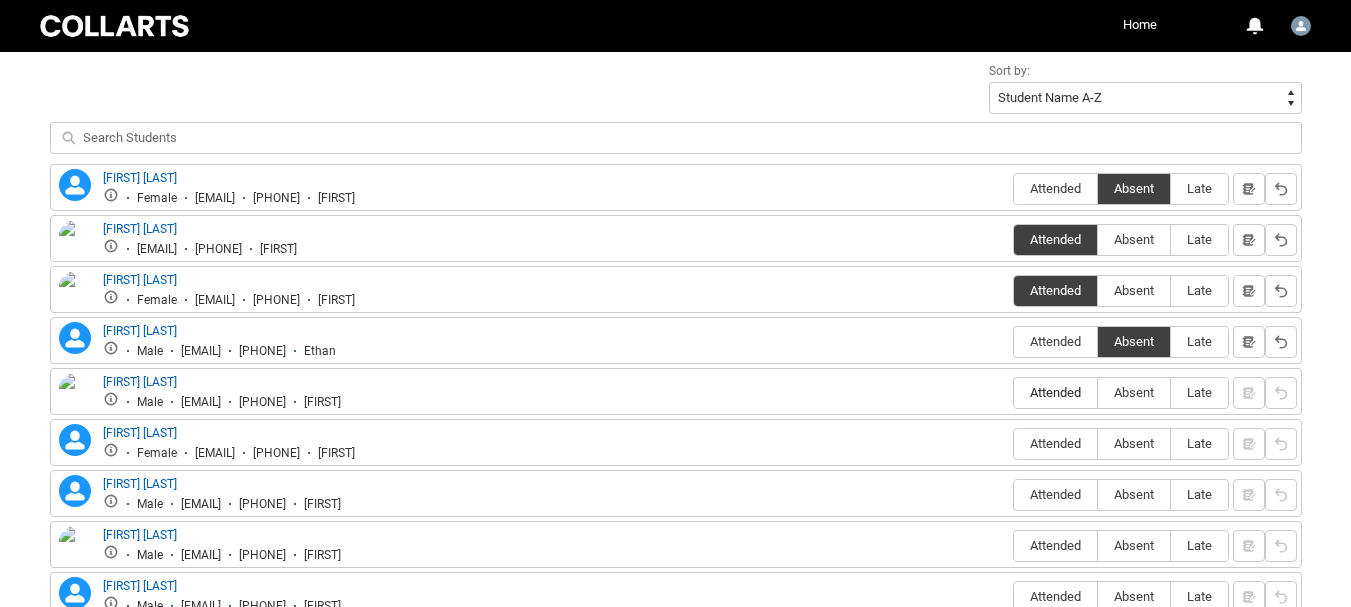click on "Attended" at bounding box center (1055, 392) 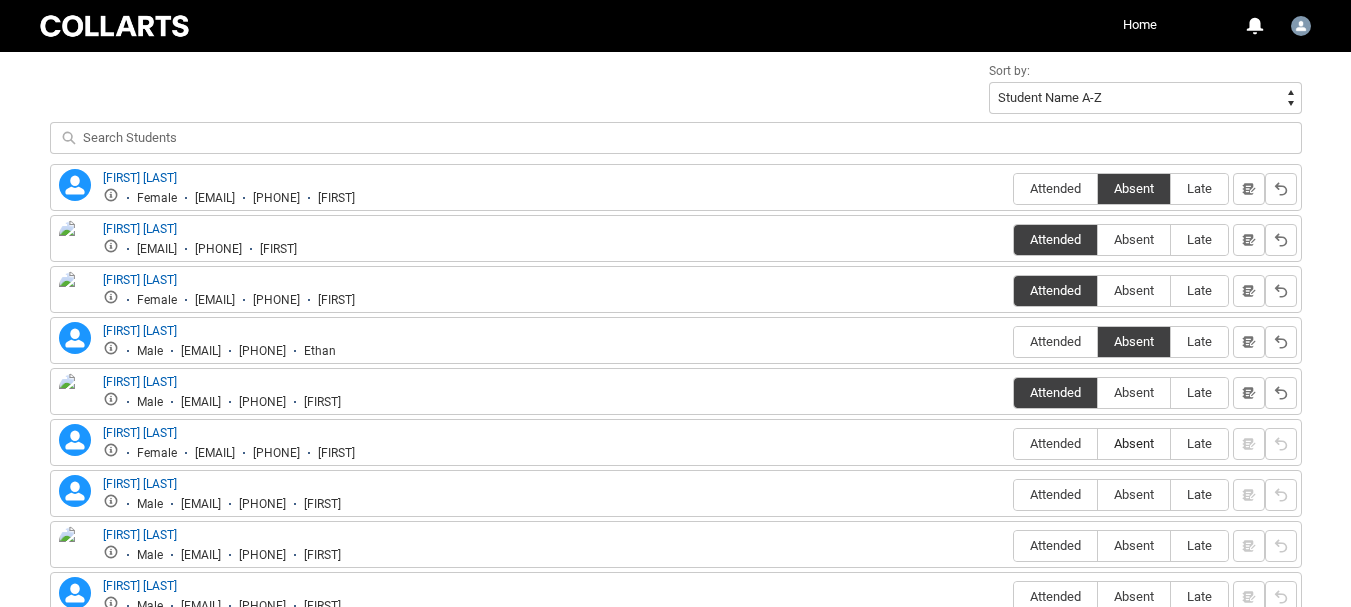 click on "Absent" at bounding box center (1134, 443) 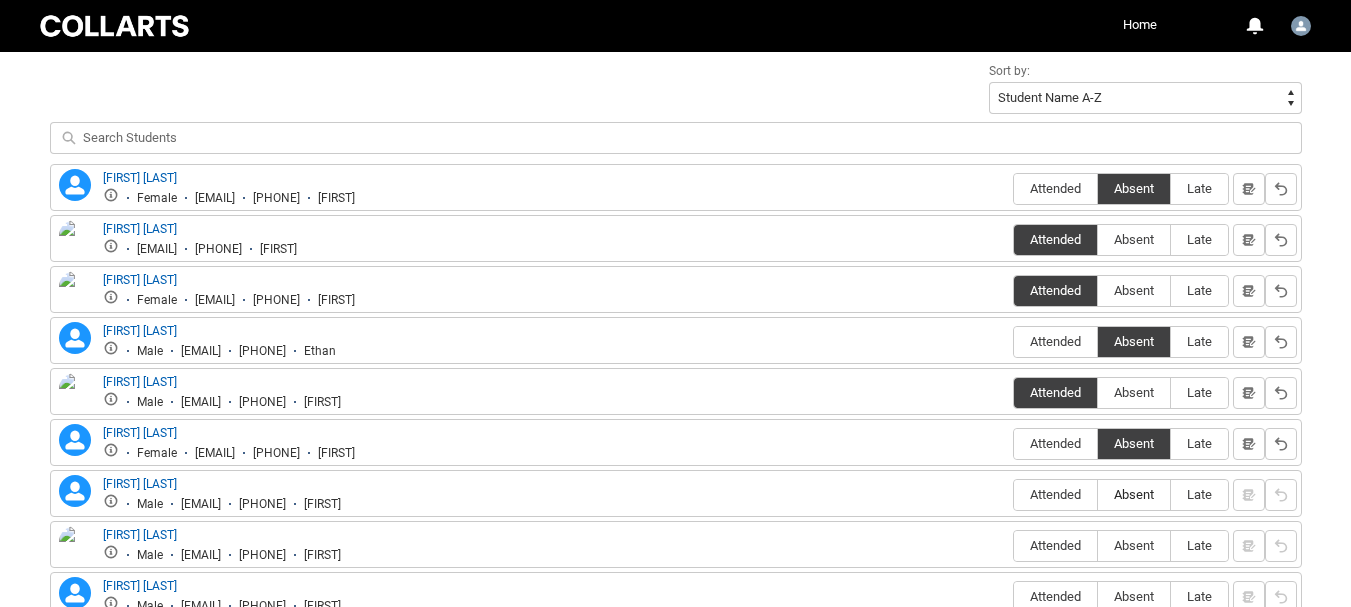 drag, startPoint x: 1131, startPoint y: 493, endPoint x: 1125, endPoint y: 506, distance: 14.3178215 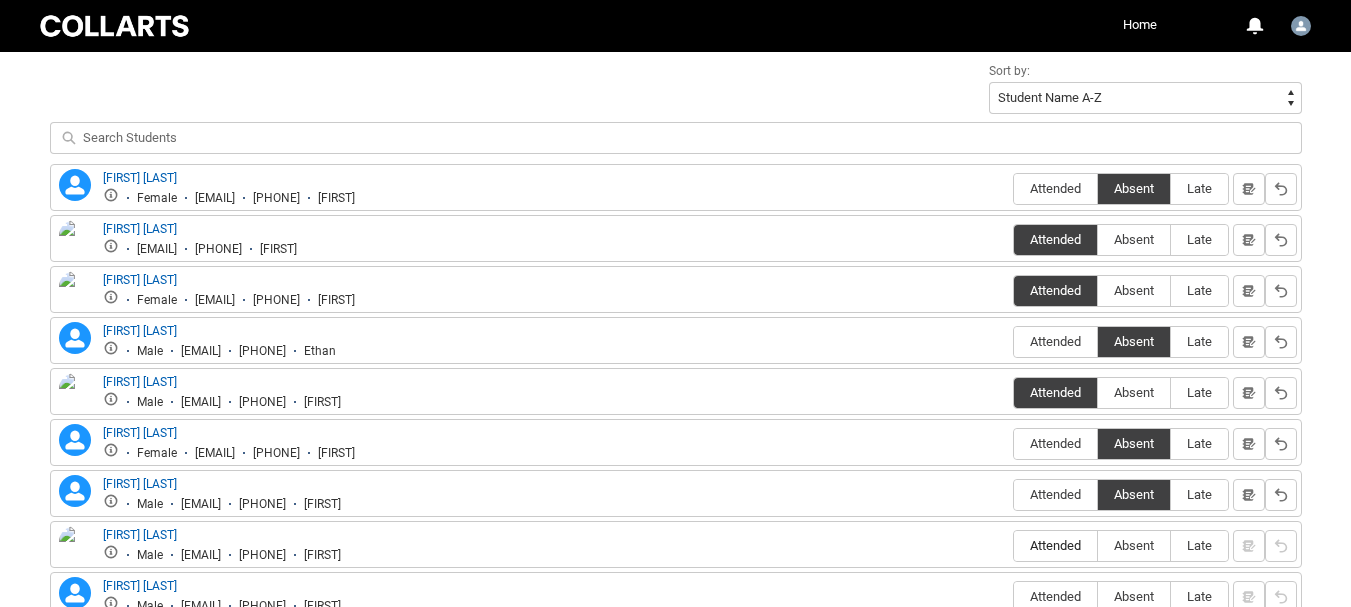 click on "Attended" at bounding box center (1055, 545) 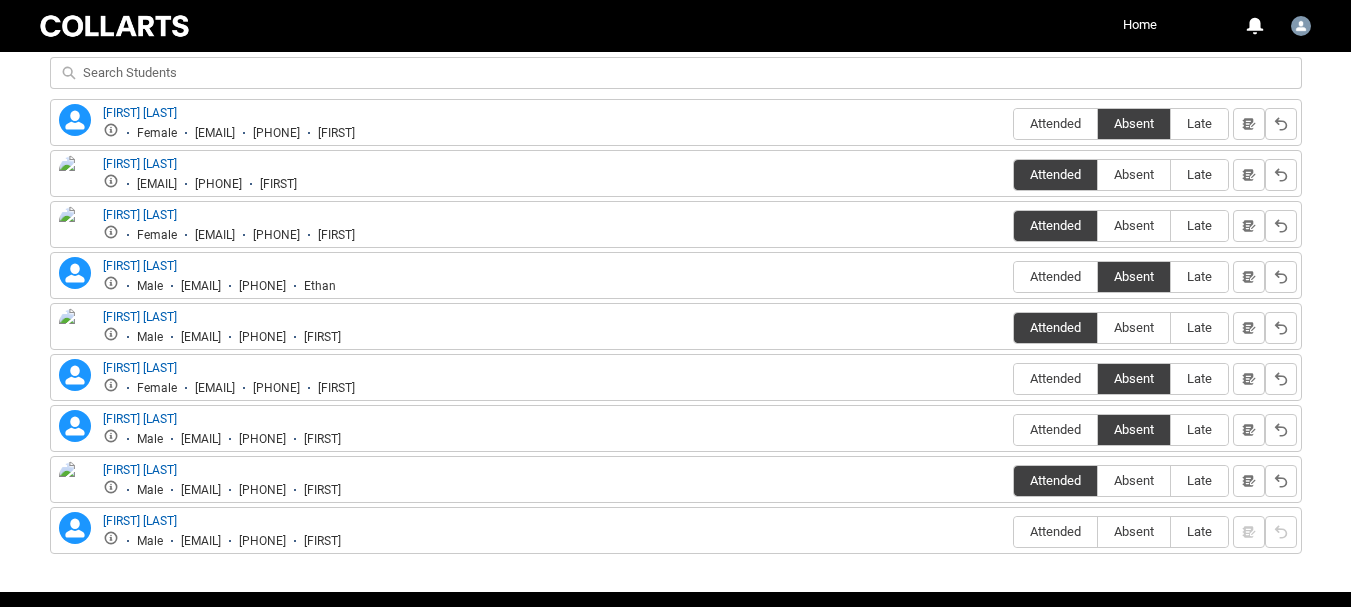 scroll, scrollTop: 809, scrollLeft: 0, axis: vertical 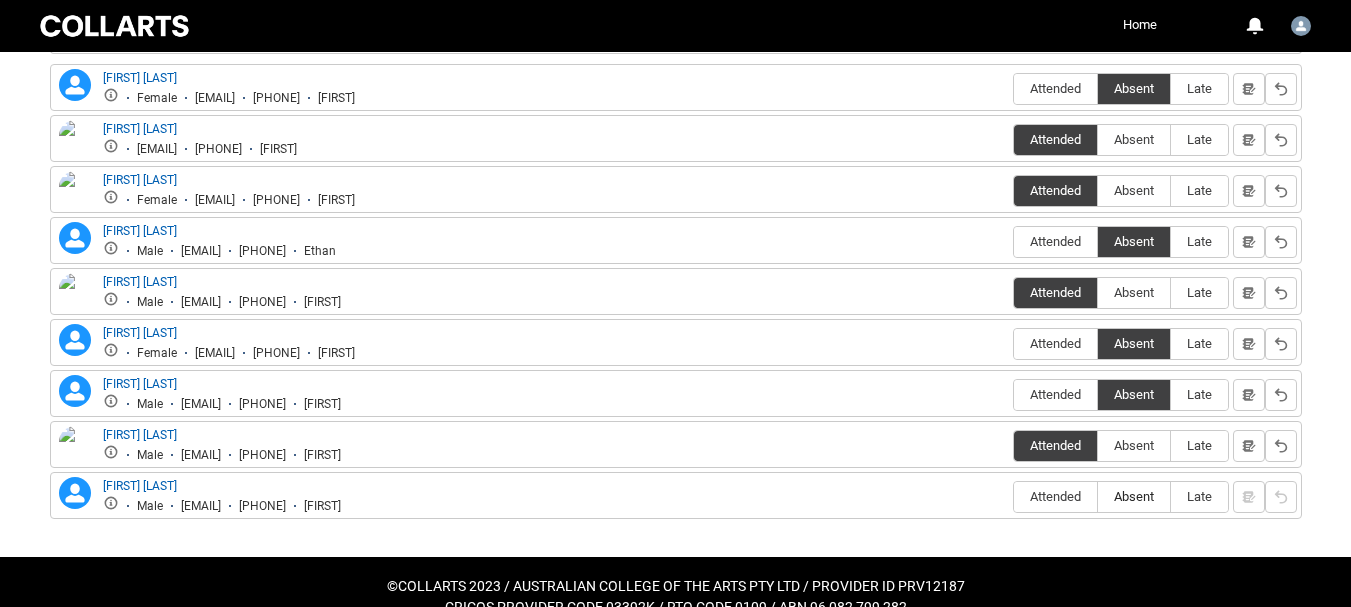 click on "Absent" at bounding box center (1134, 496) 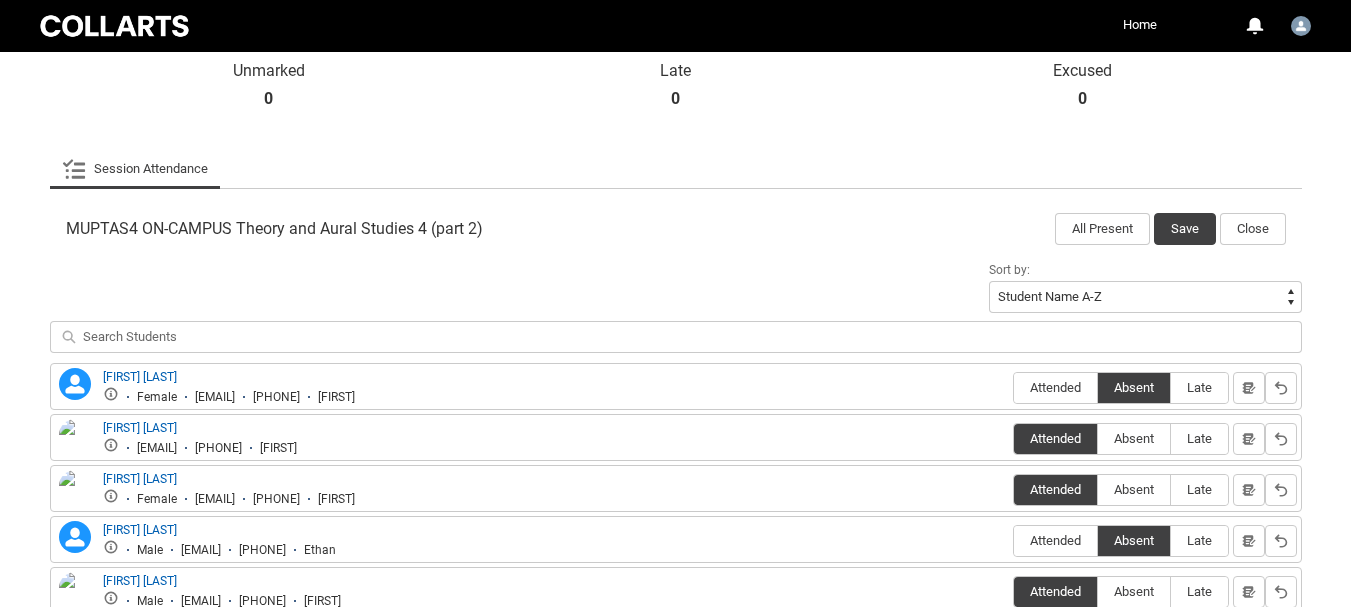 scroll, scrollTop: 509, scrollLeft: 0, axis: vertical 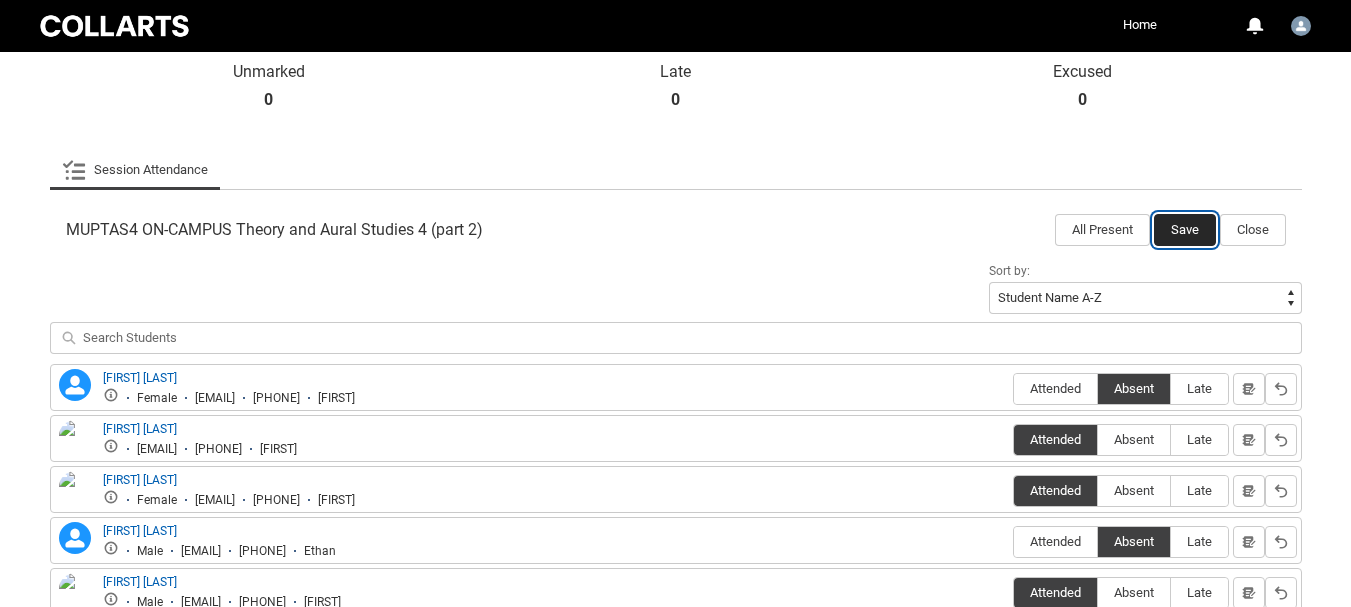 click on "Save" at bounding box center [1185, 230] 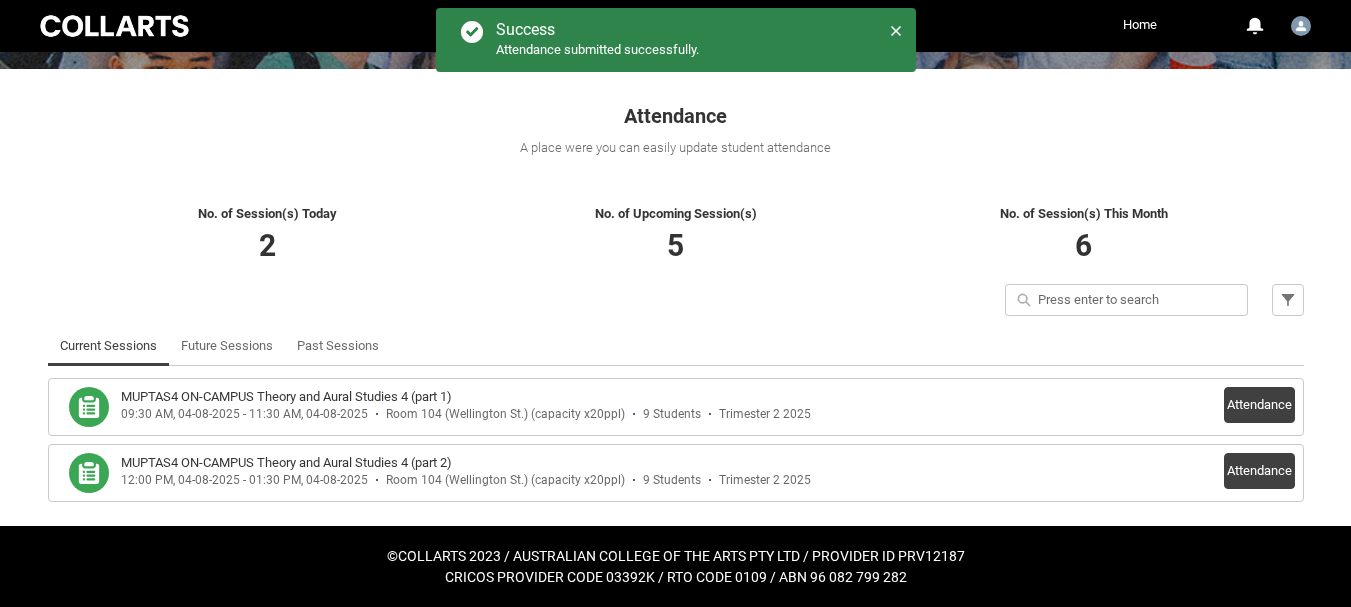 scroll, scrollTop: 309, scrollLeft: 0, axis: vertical 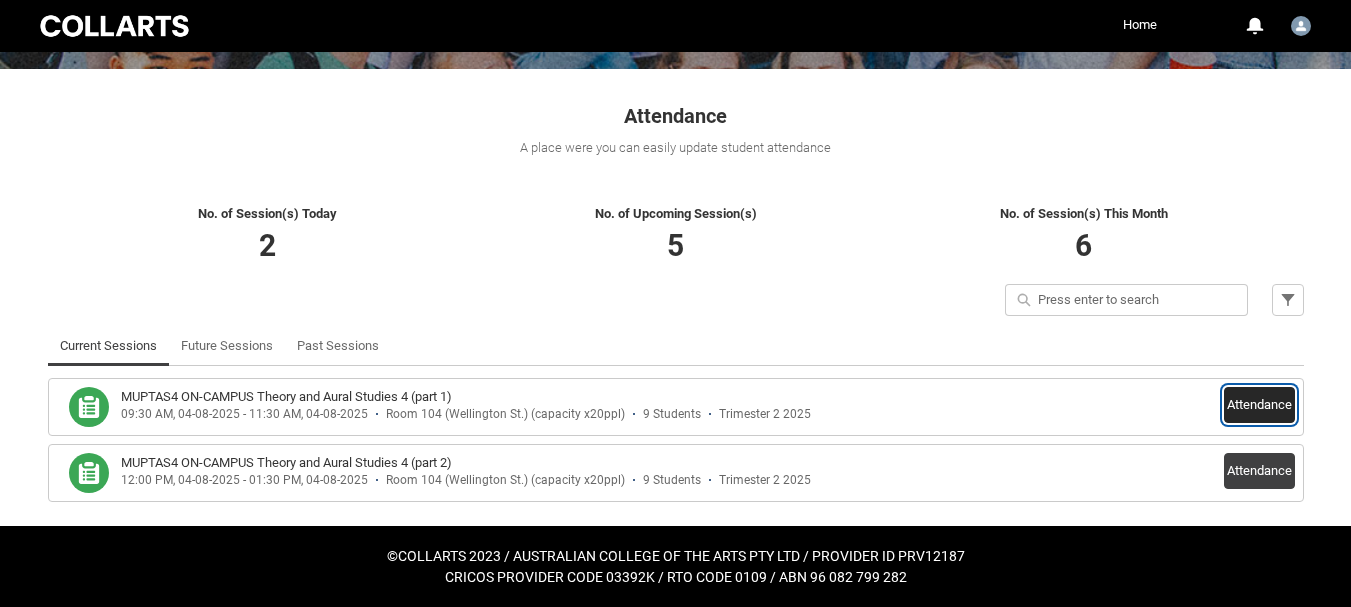 click on "Attendance" at bounding box center (1259, 405) 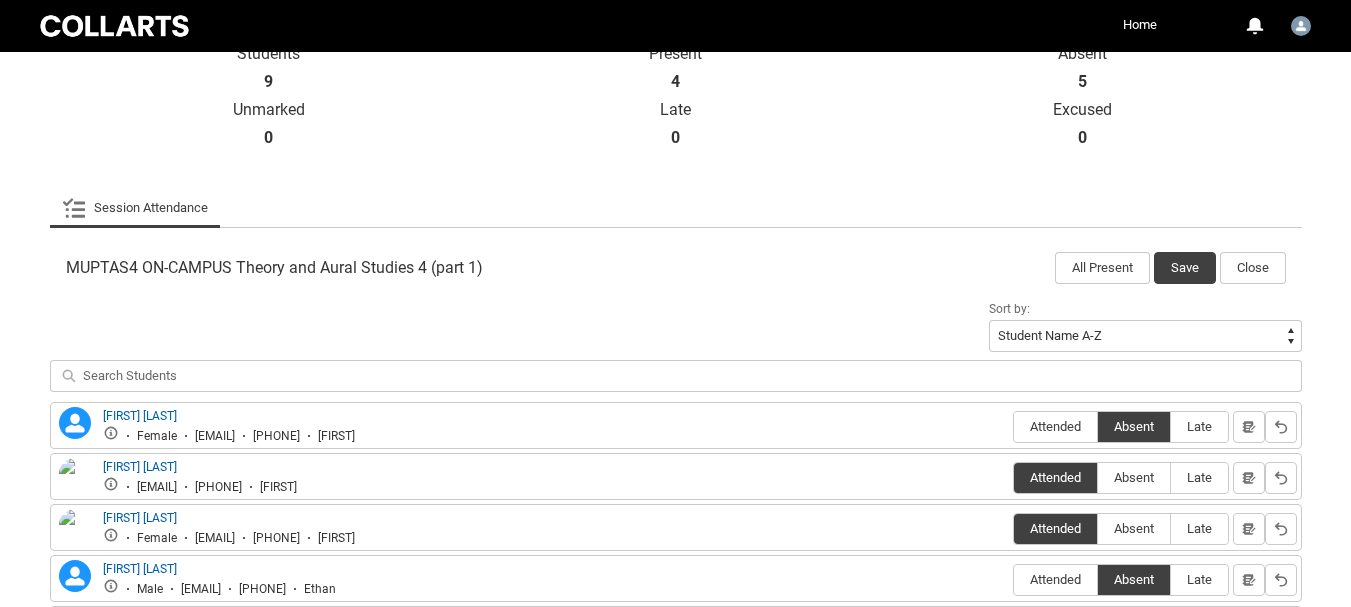 scroll, scrollTop: 209, scrollLeft: 0, axis: vertical 